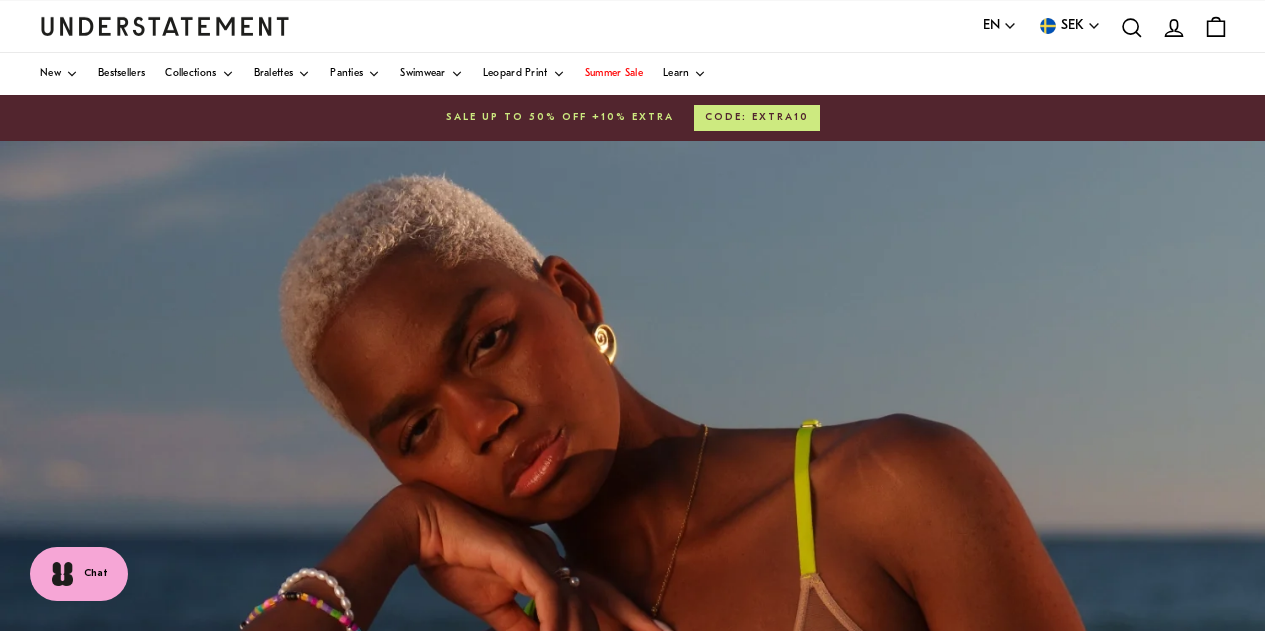 scroll, scrollTop: 0, scrollLeft: 0, axis: both 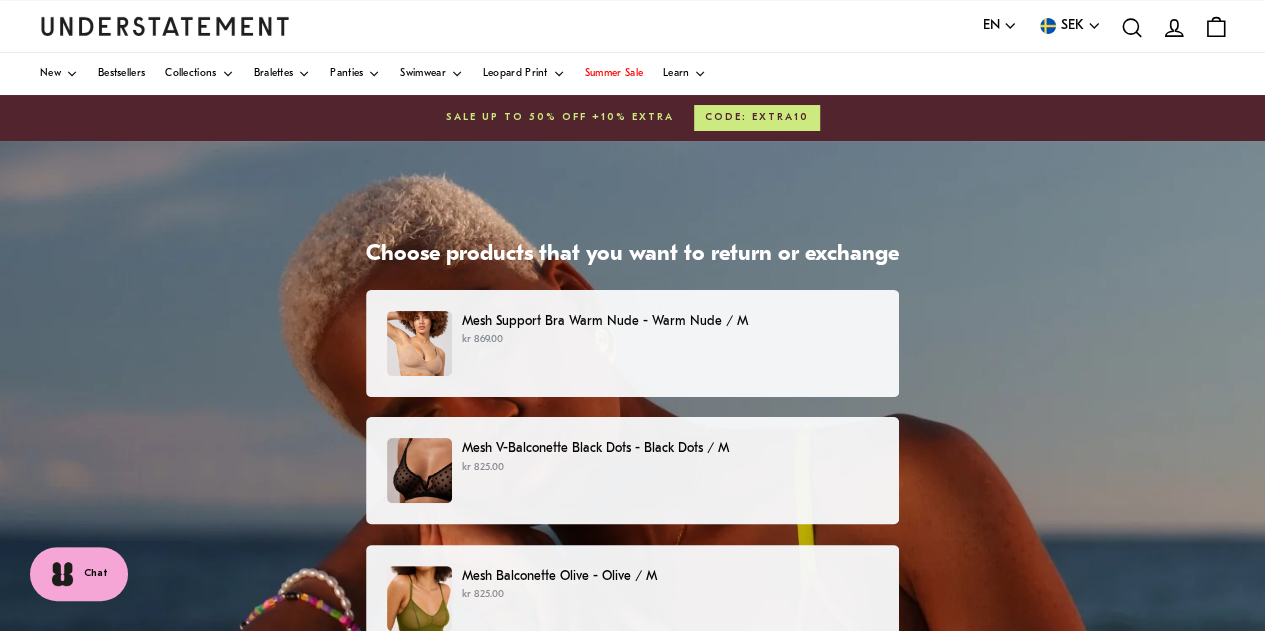 click on "kr 825.00" at bounding box center (670, 468) 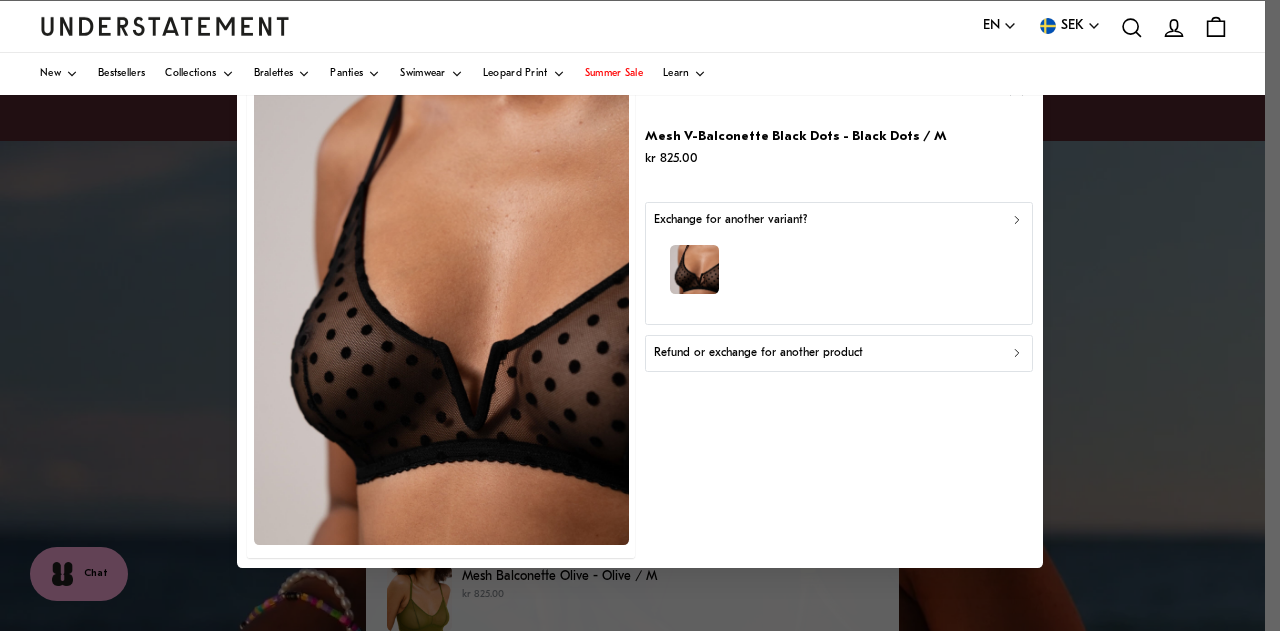 click on "Refund or exchange for another product" at bounding box center (758, 353) 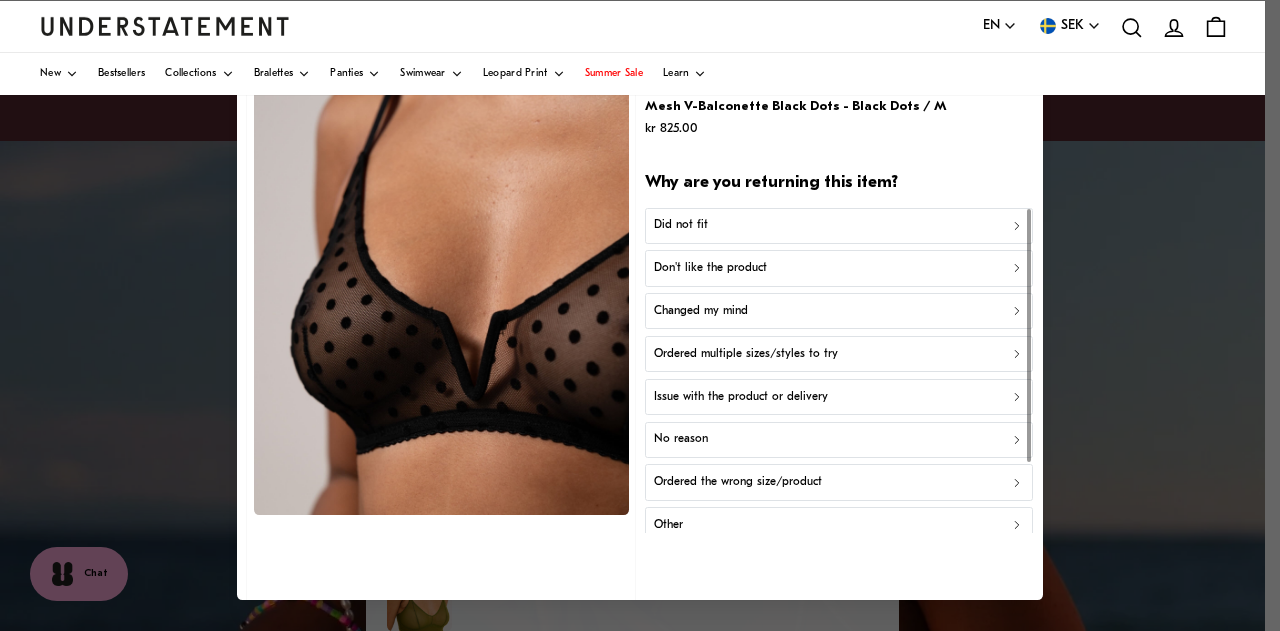 click on "Did not fit" at bounding box center [839, 225] 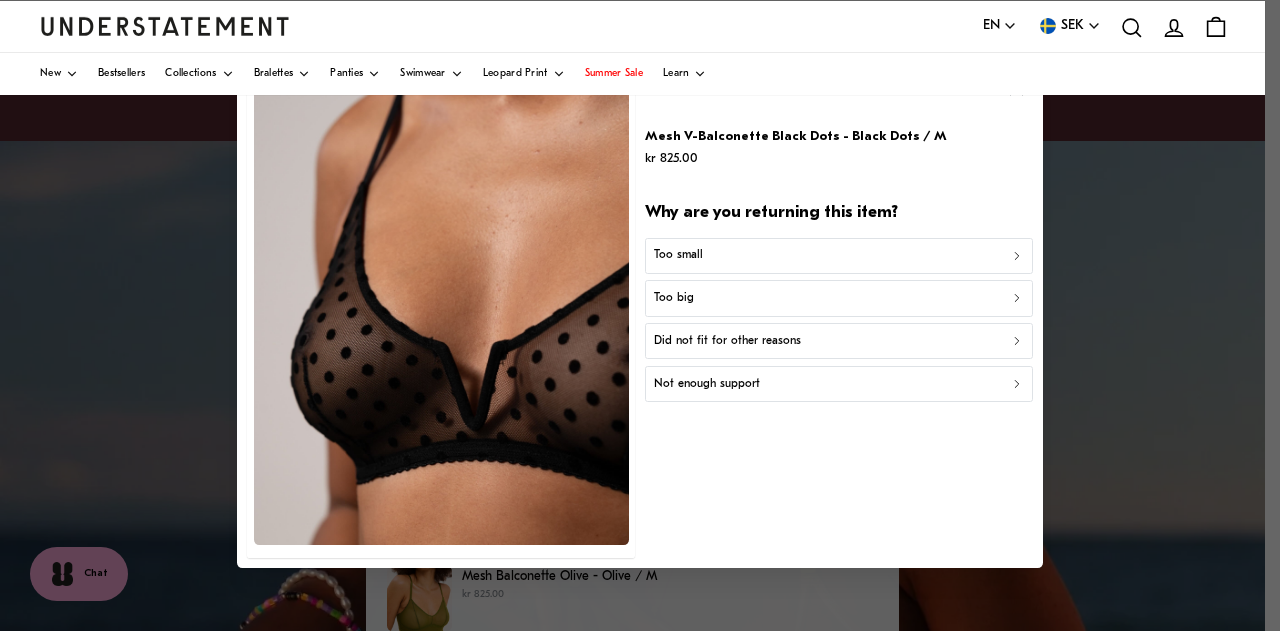 click on "Mesh V-Balconette Black Dots - Black Dots / M kr 825.00 Why are you returning this item? Too small Too big Did not fit for other reasons Not enough support" at bounding box center (839, 316) 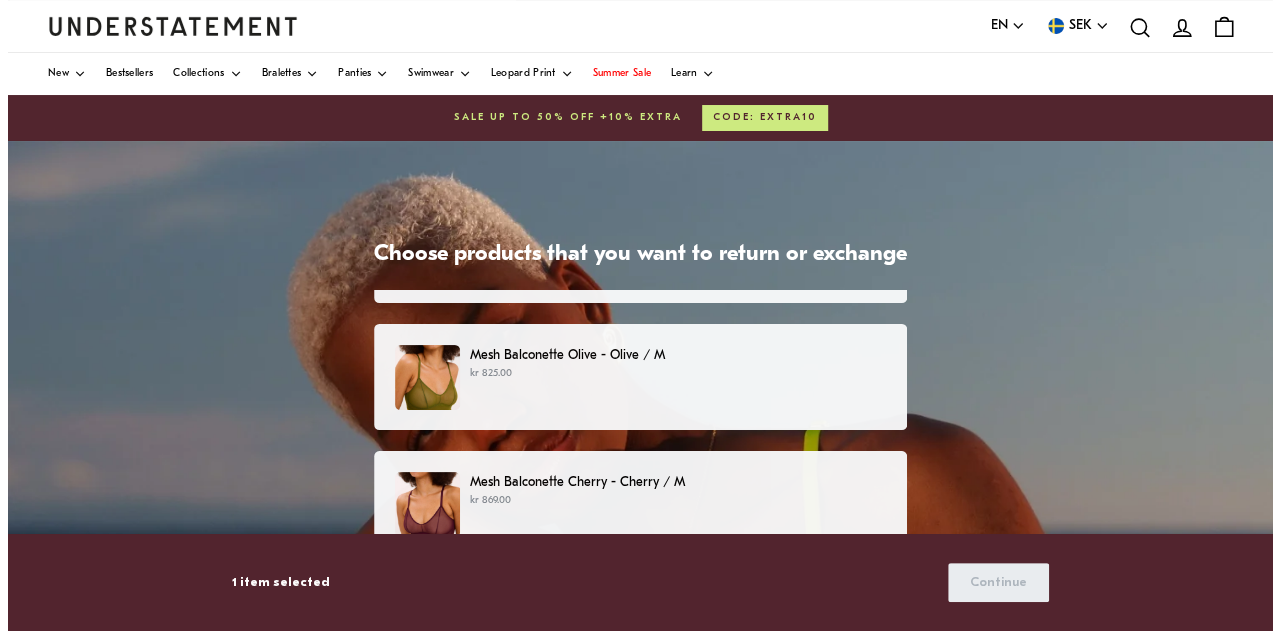 scroll, scrollTop: 252, scrollLeft: 0, axis: vertical 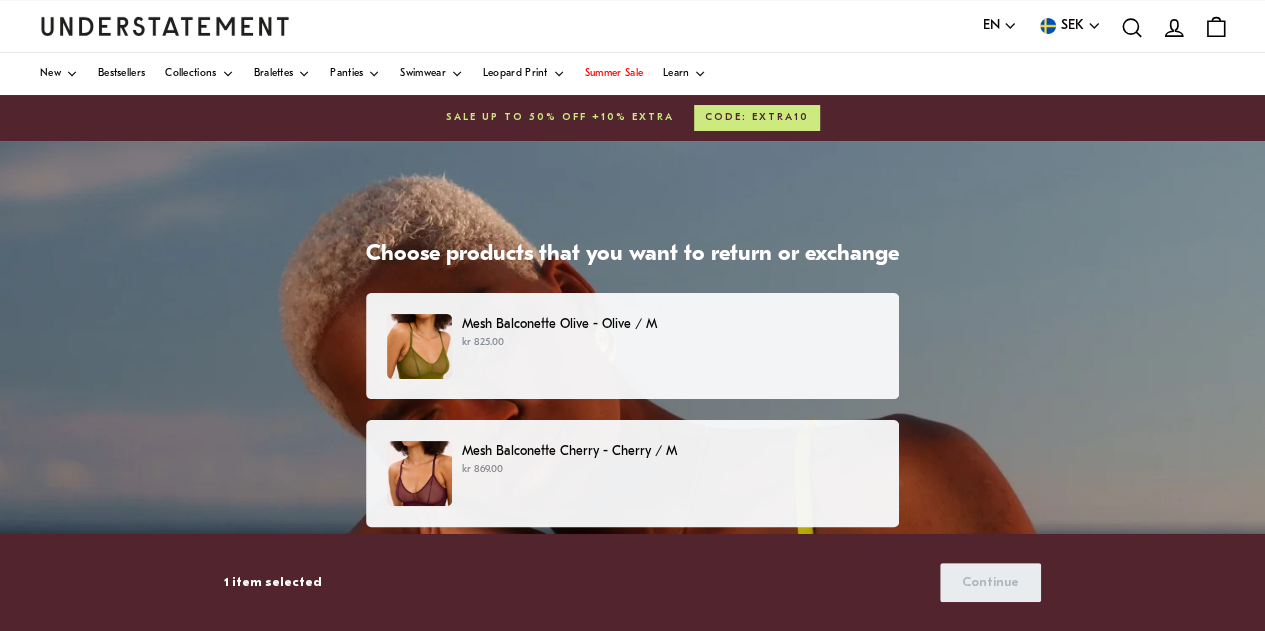 click on "kr 869.00" at bounding box center [670, 470] 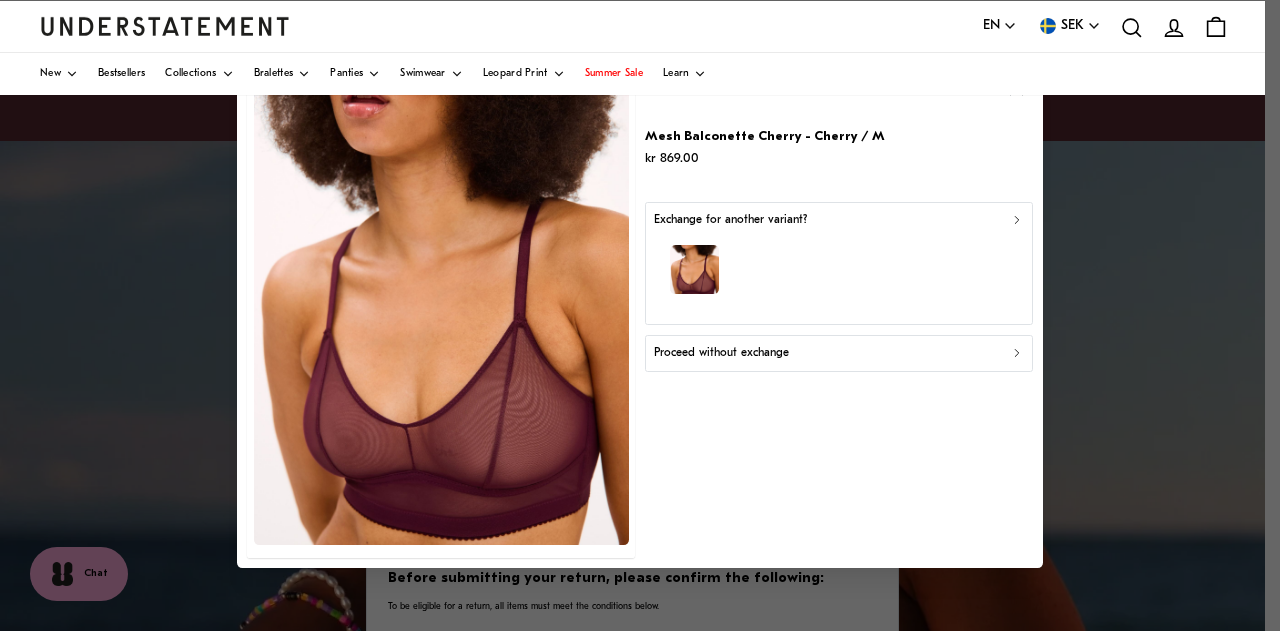 click at bounding box center (839, 273) 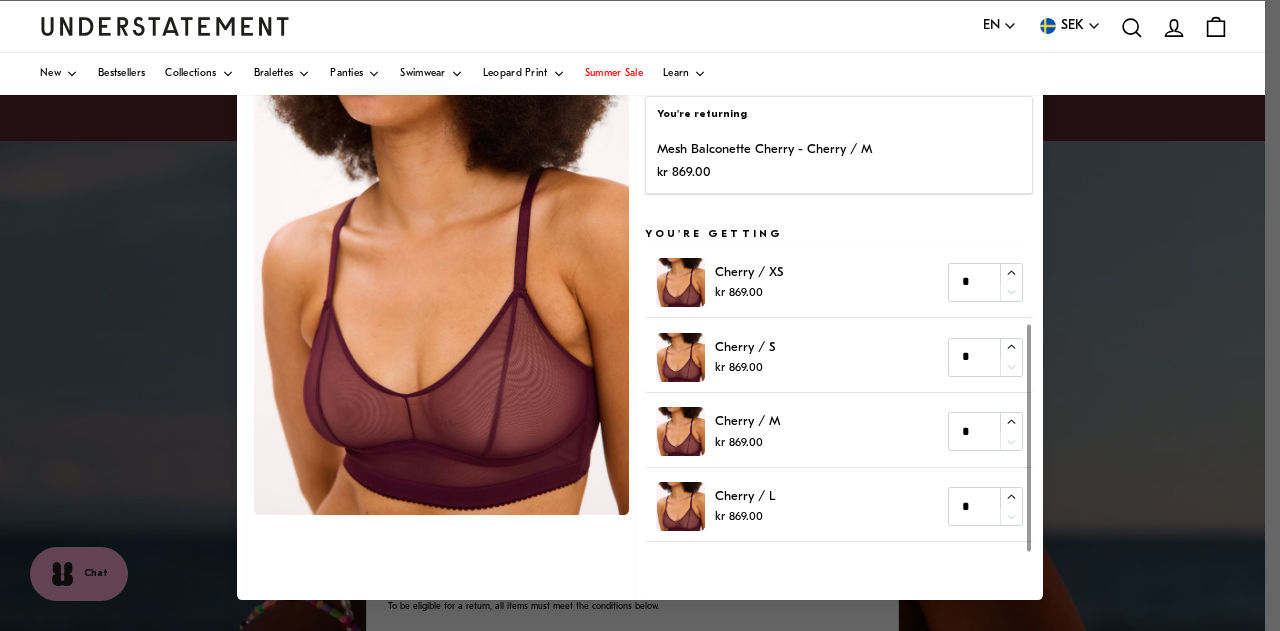 scroll, scrollTop: 138, scrollLeft: 0, axis: vertical 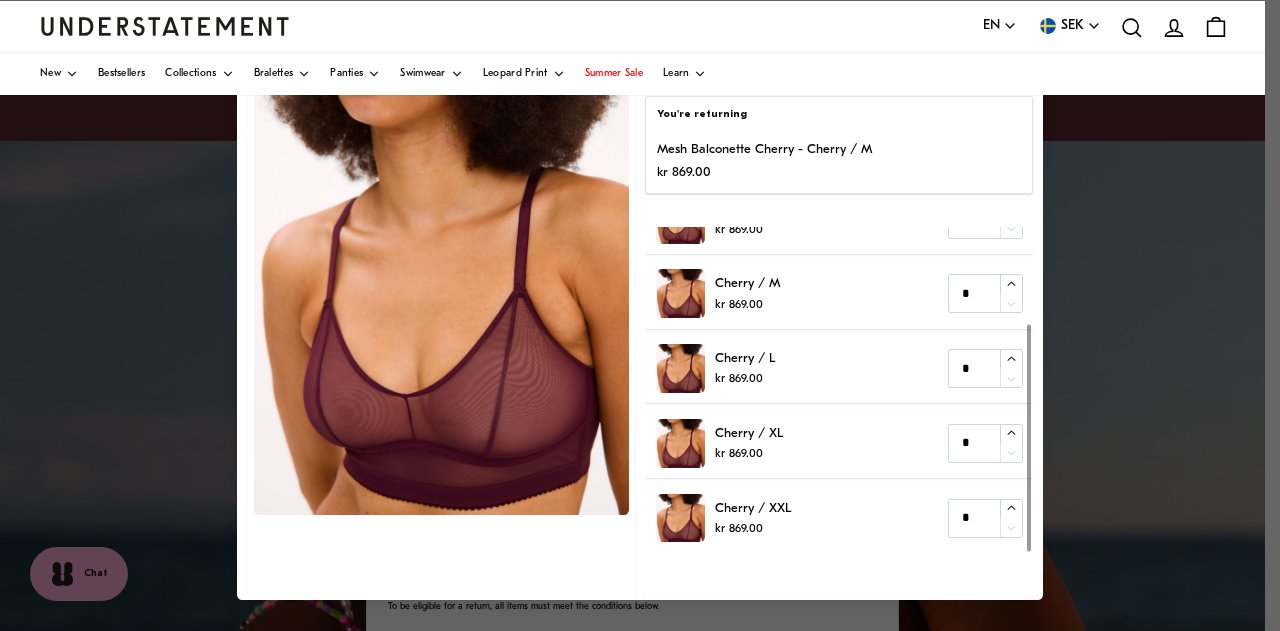 click at bounding box center [441, 345] 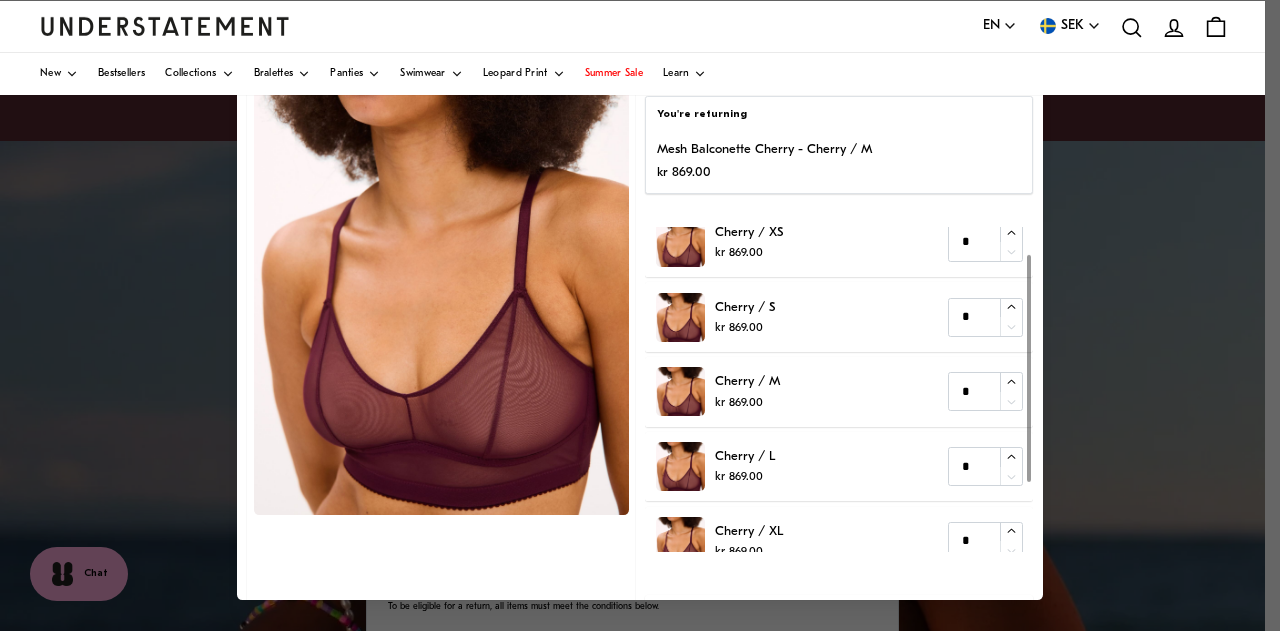 scroll, scrollTop: 0, scrollLeft: 0, axis: both 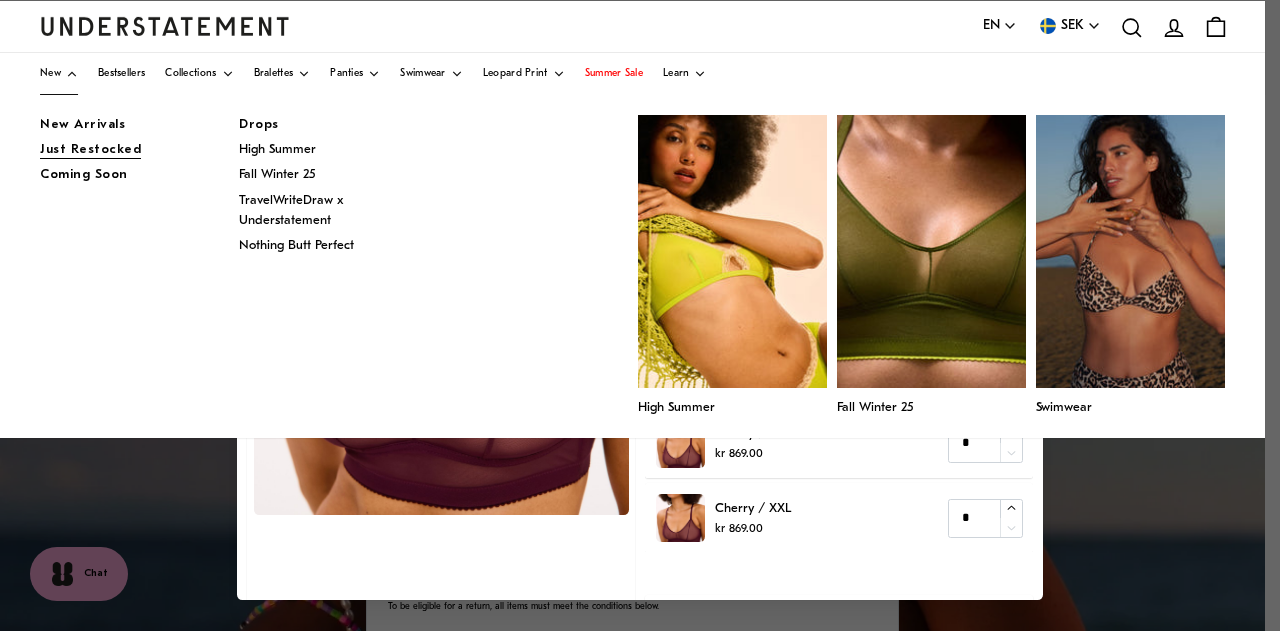click on "Just Restocked" at bounding box center (90, 150) 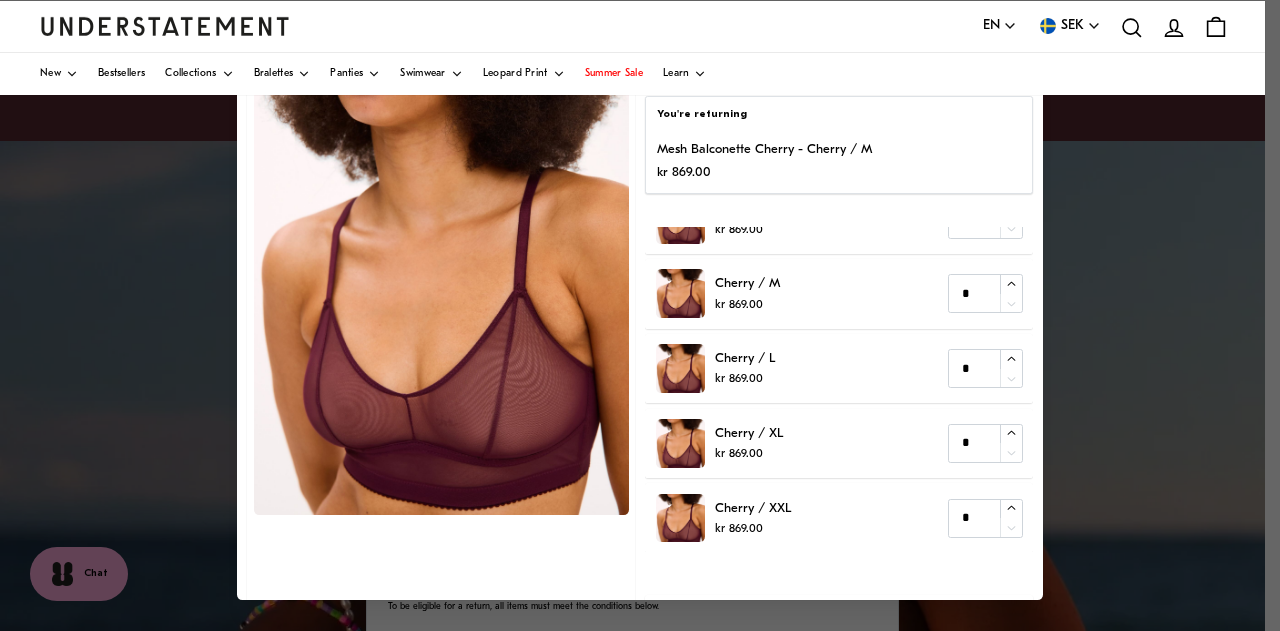 click at bounding box center [640, 315] 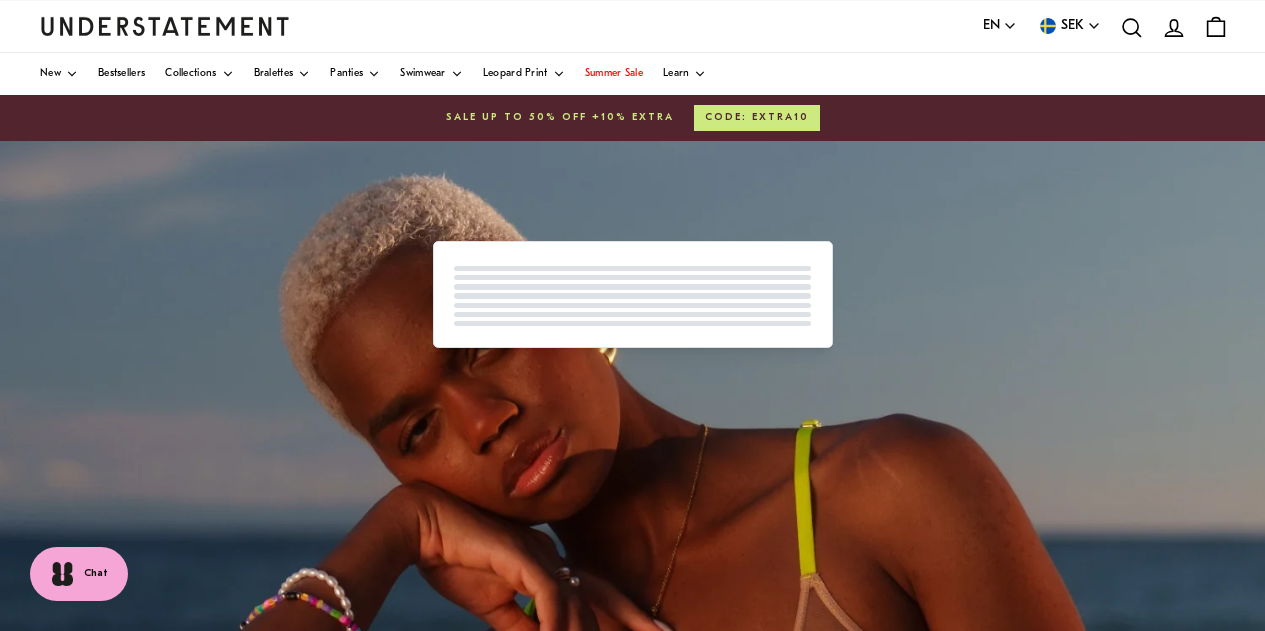 scroll, scrollTop: 0, scrollLeft: 0, axis: both 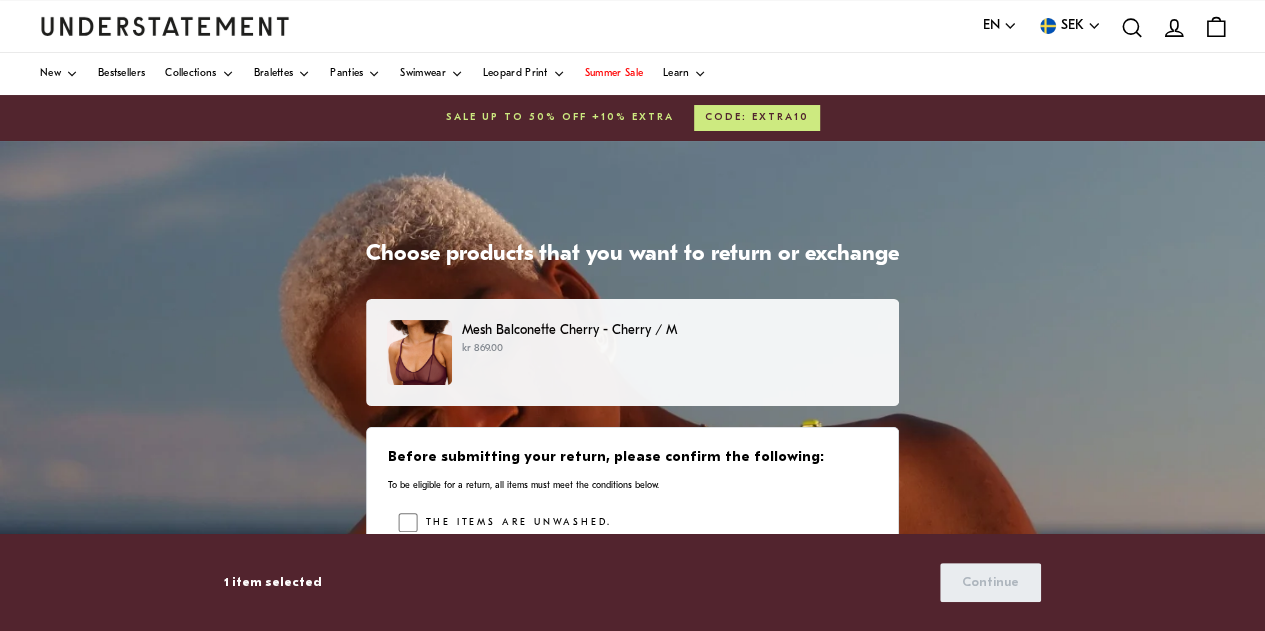 click on "Mesh Balconette Cherry - Cherry / M kr 869.00" at bounding box center [632, 352] 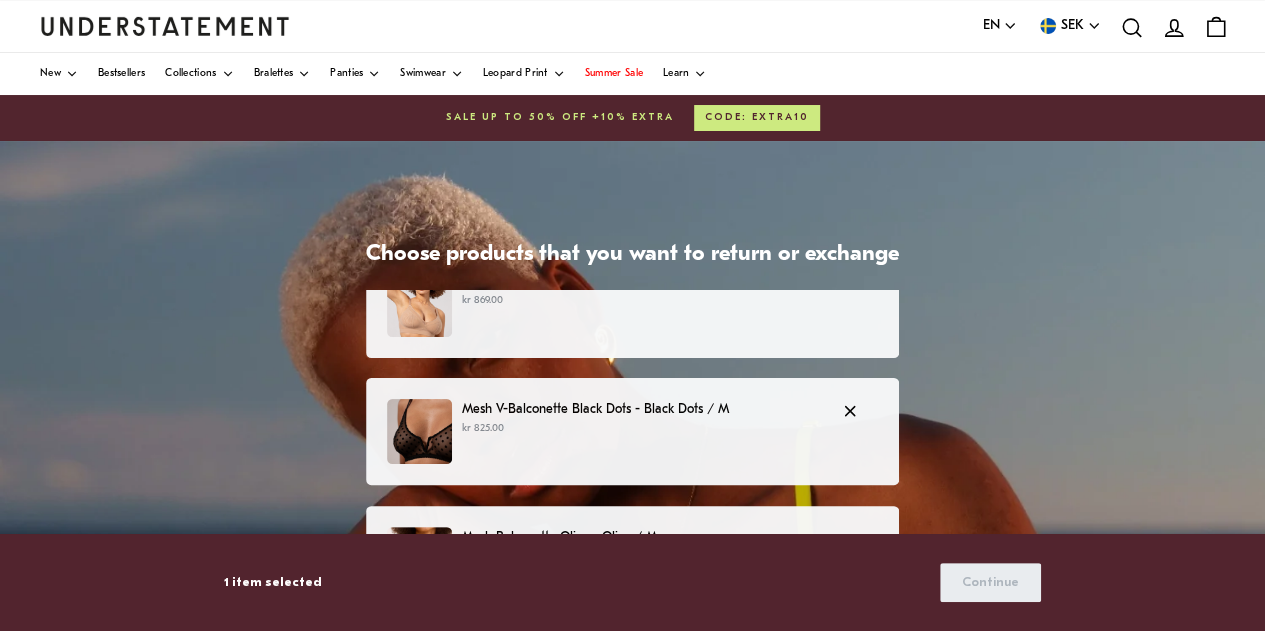 scroll, scrollTop: 0, scrollLeft: 0, axis: both 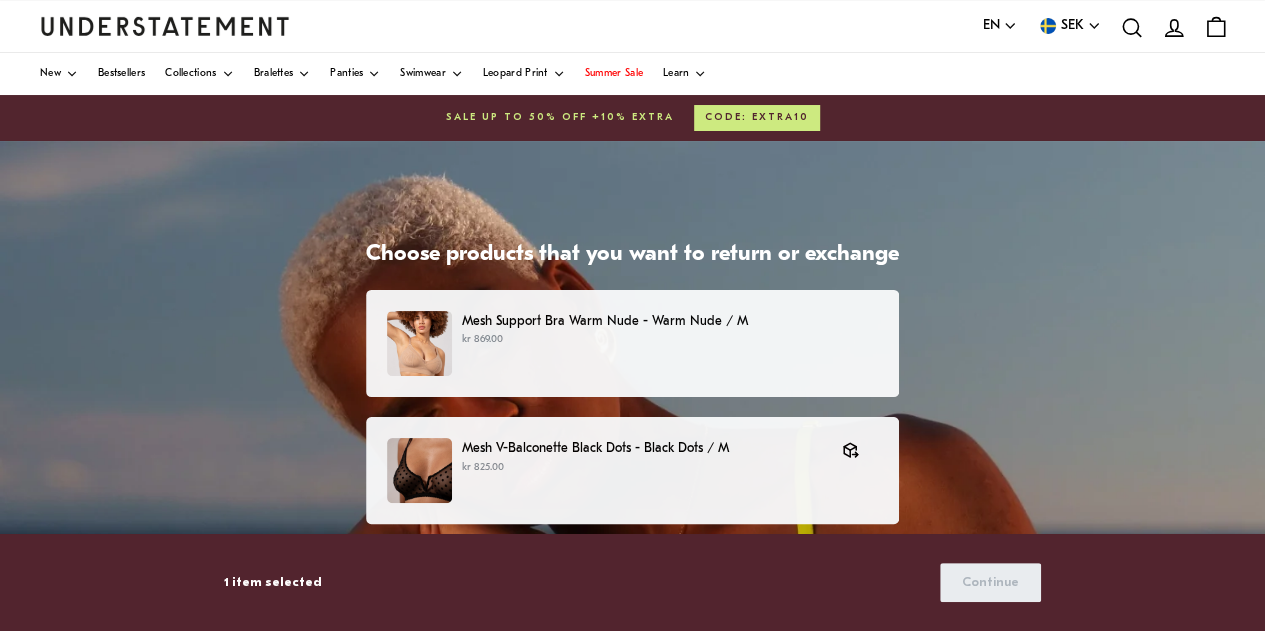 click on "Mesh Support Bra Warm Nude - Warm Nude / M kr 869.00" at bounding box center (632, 343) 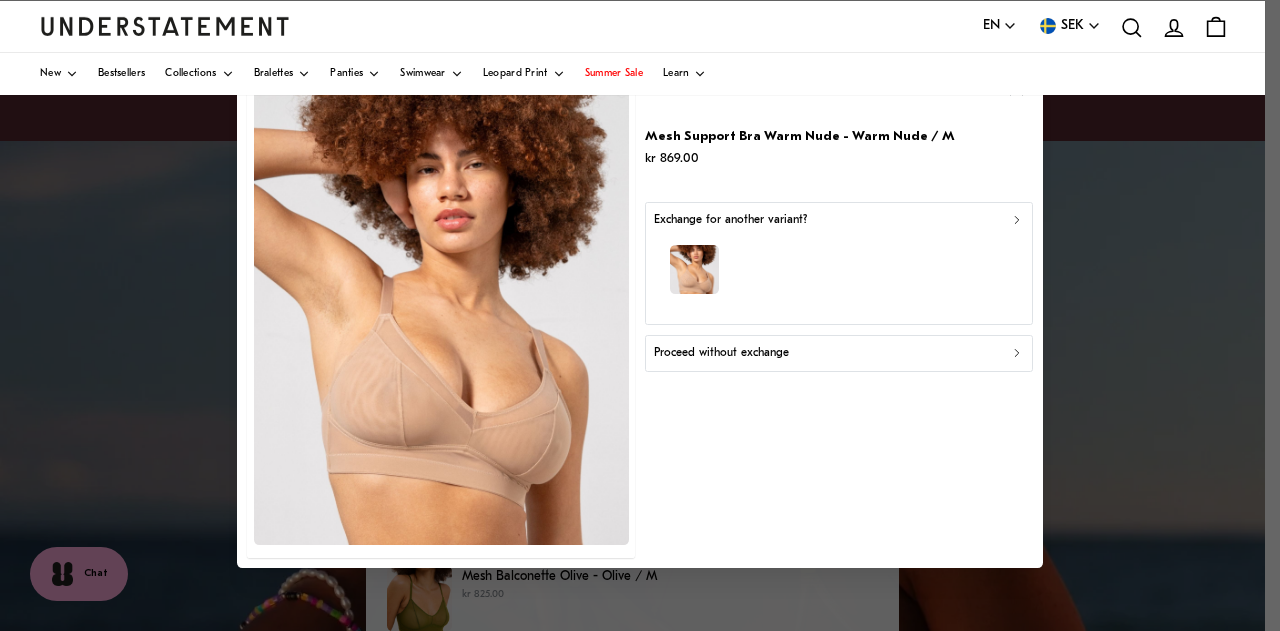 click on "Proceed without exchange" at bounding box center [839, 353] 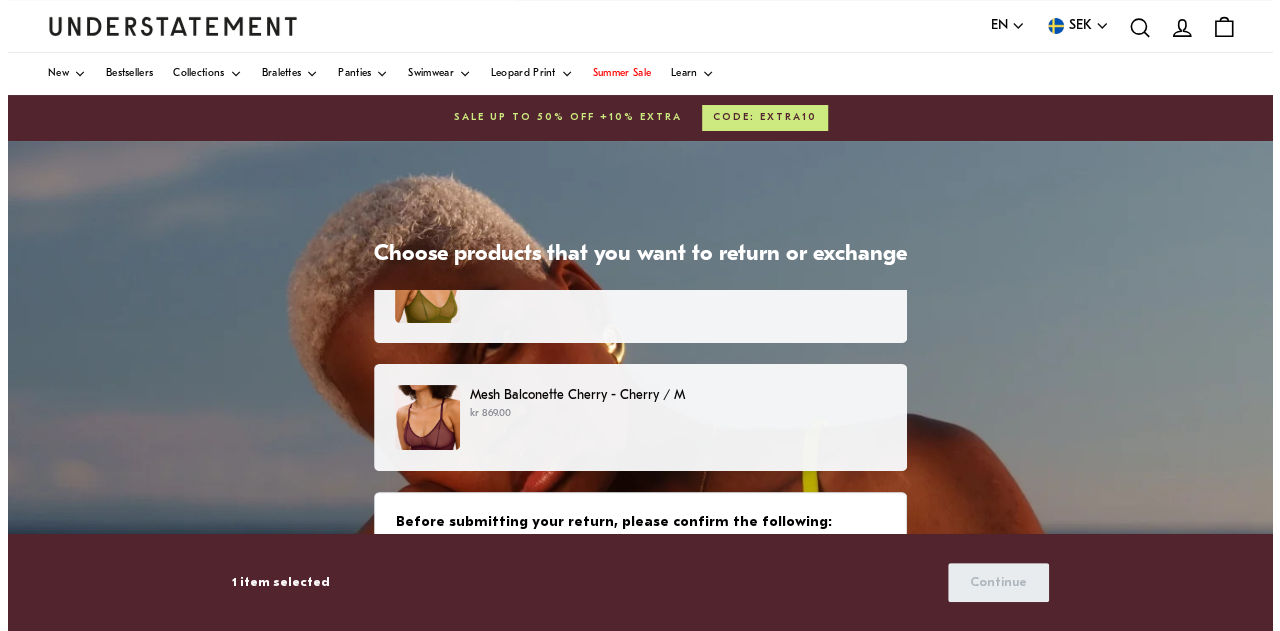 scroll, scrollTop: 373, scrollLeft: 0, axis: vertical 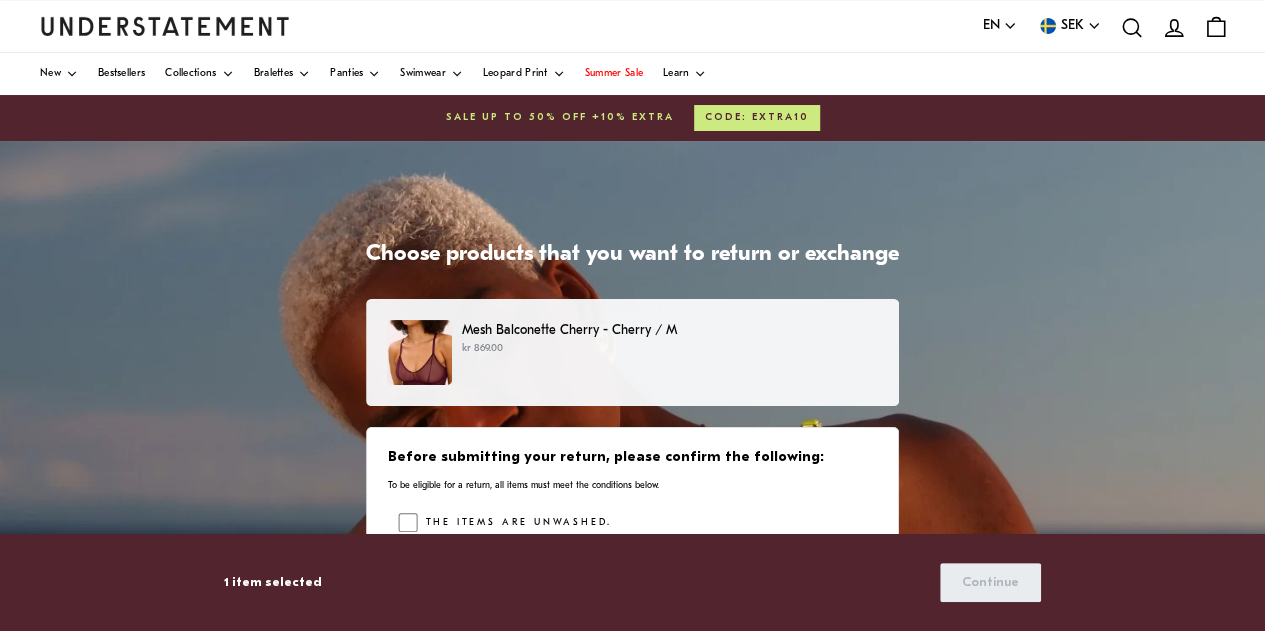 click on "Mesh Balconette Cherry - Cherry / M kr 869.00" at bounding box center [632, 352] 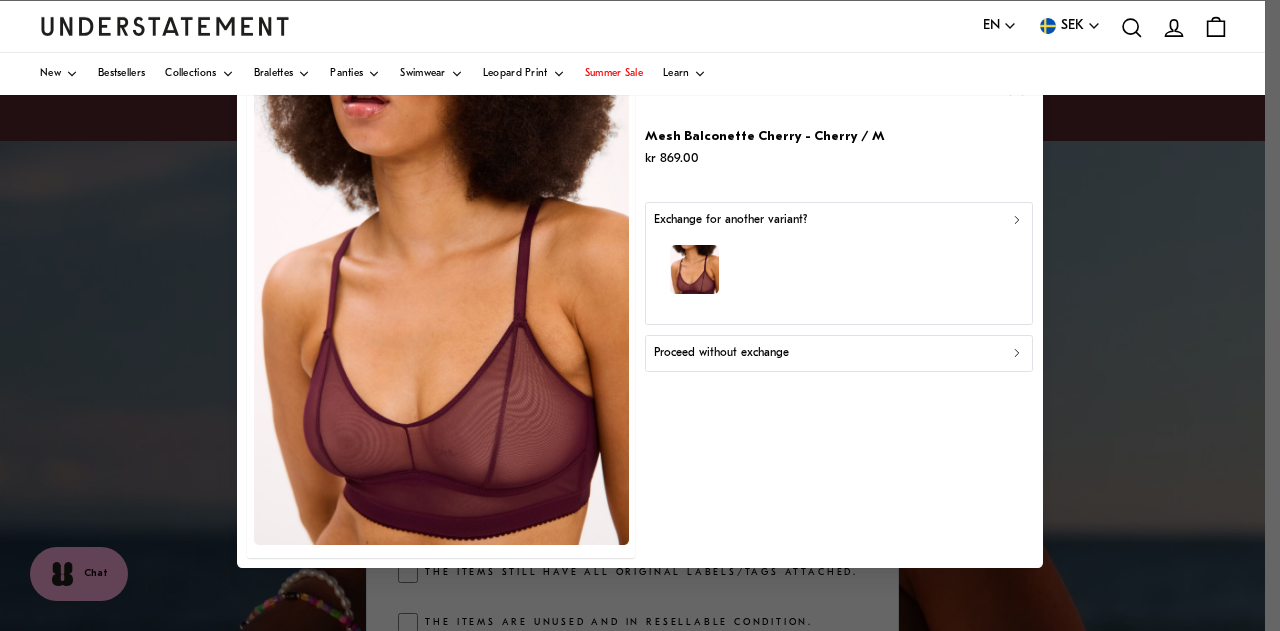 click on "Proceed without exchange" at bounding box center (839, 353) 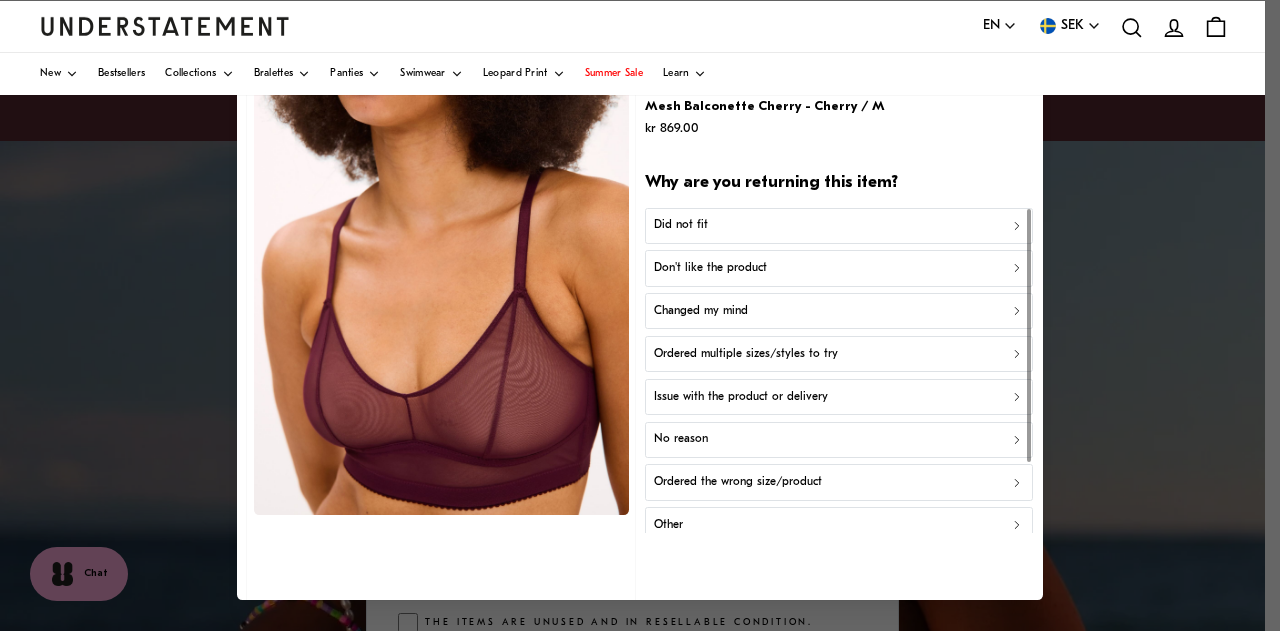 click on "Did not fit" at bounding box center (681, 225) 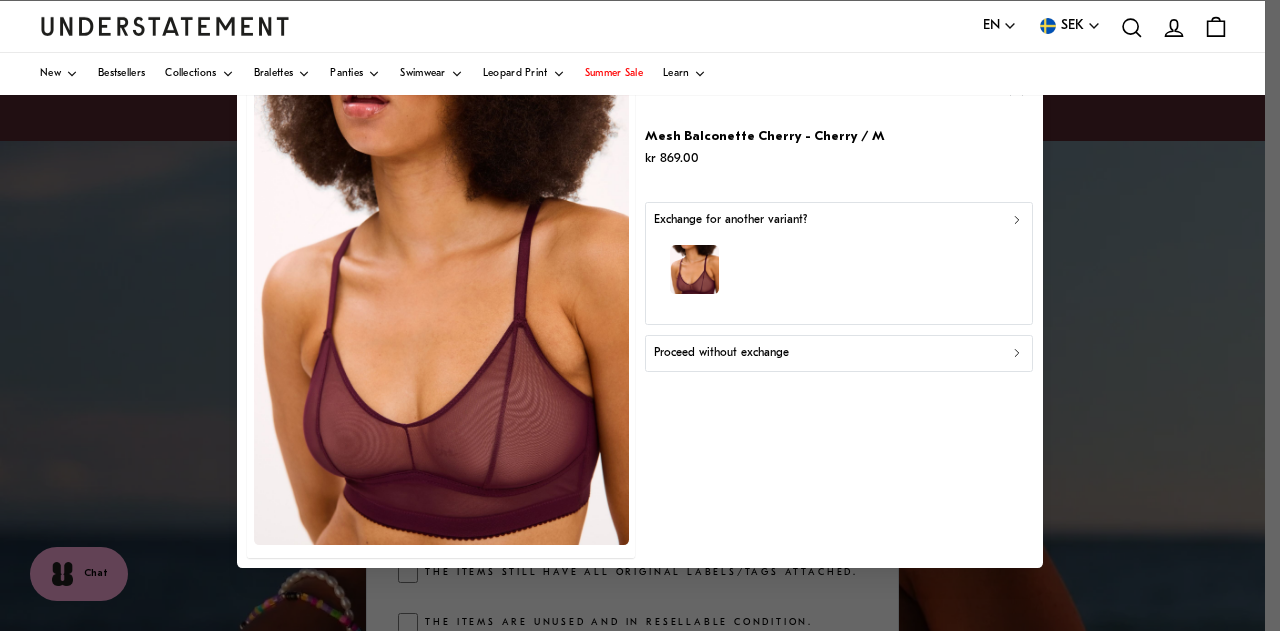 click on "Proceed without exchange" at bounding box center [839, 354] 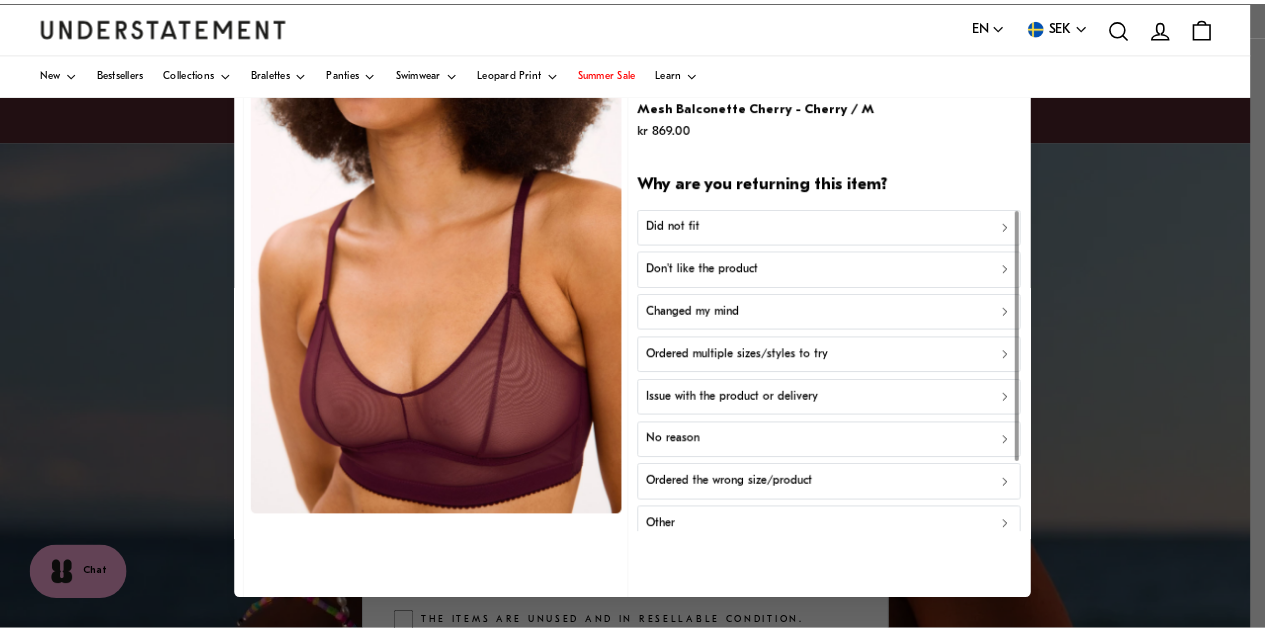 scroll, scrollTop: 67, scrollLeft: 0, axis: vertical 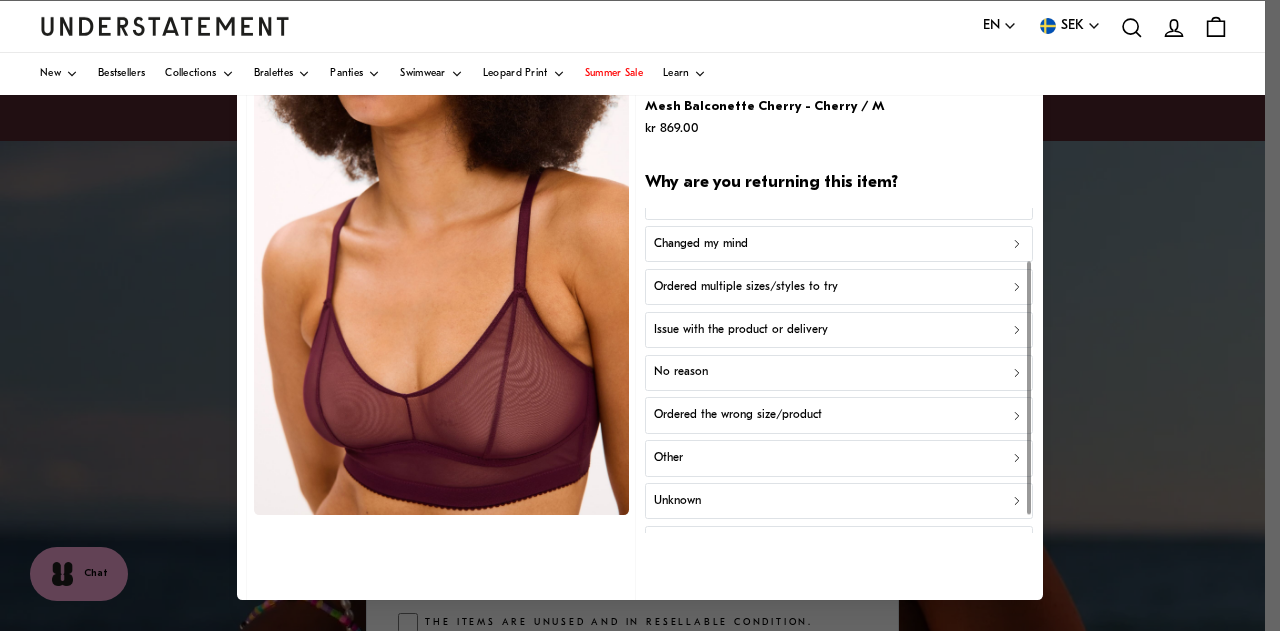 click on "Ordered multiple sizes/styles to try" at bounding box center [746, 286] 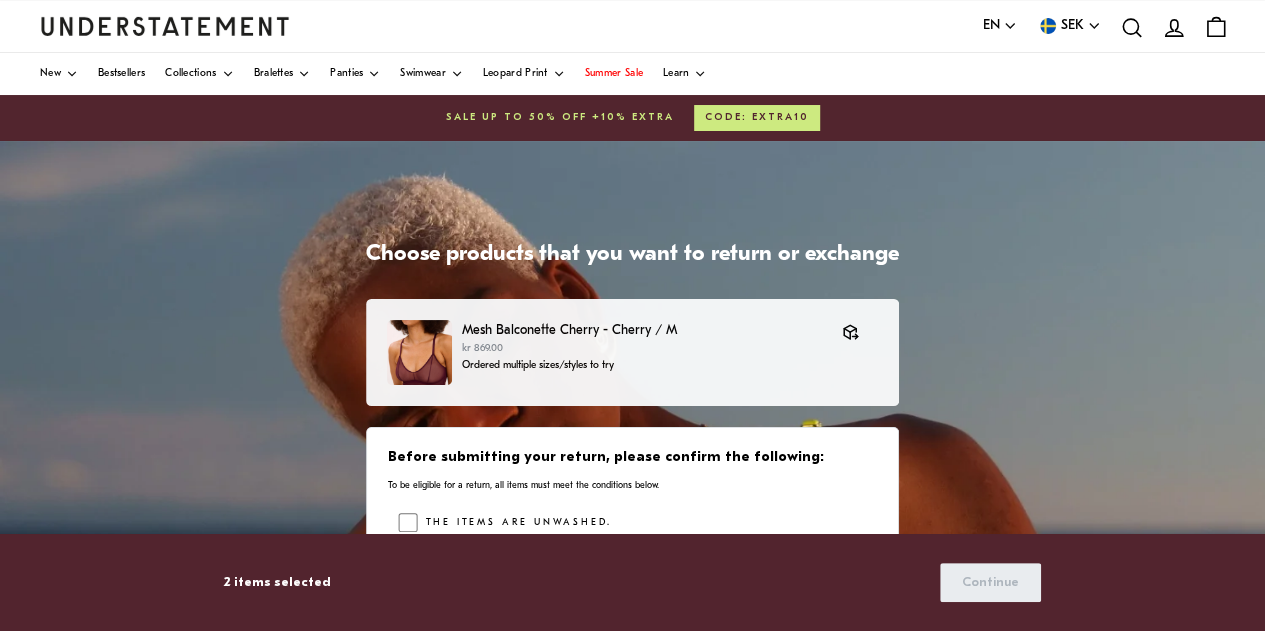 scroll, scrollTop: 71, scrollLeft: 0, axis: vertical 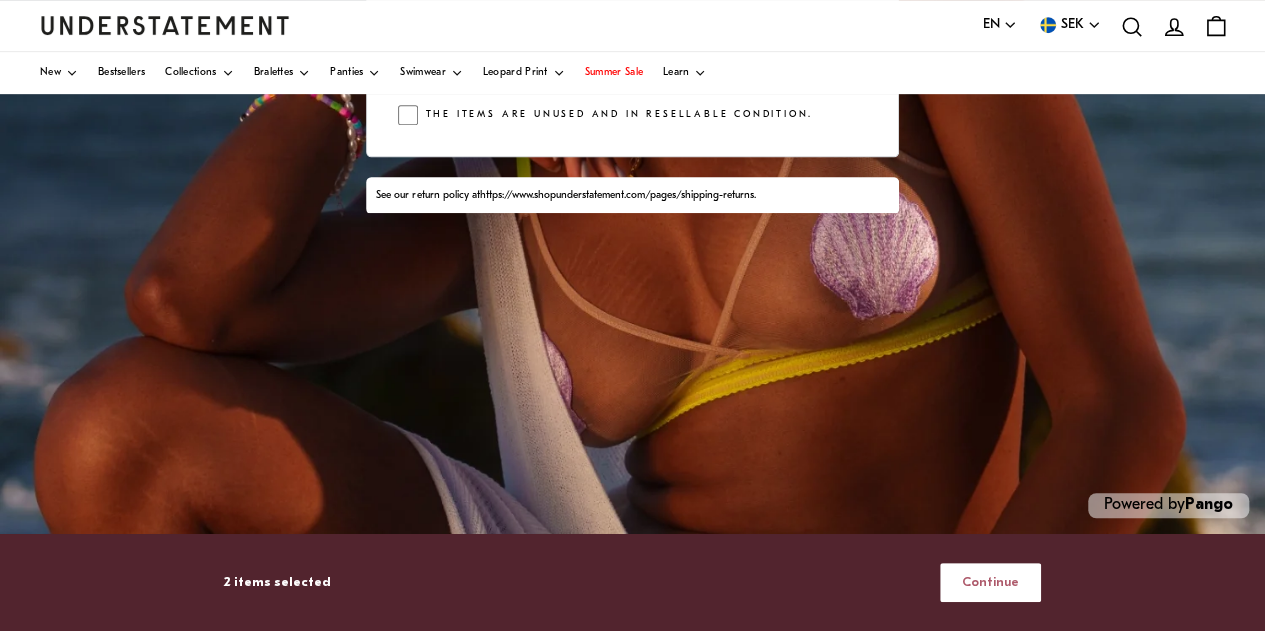 click on "Continue" at bounding box center (990, 582) 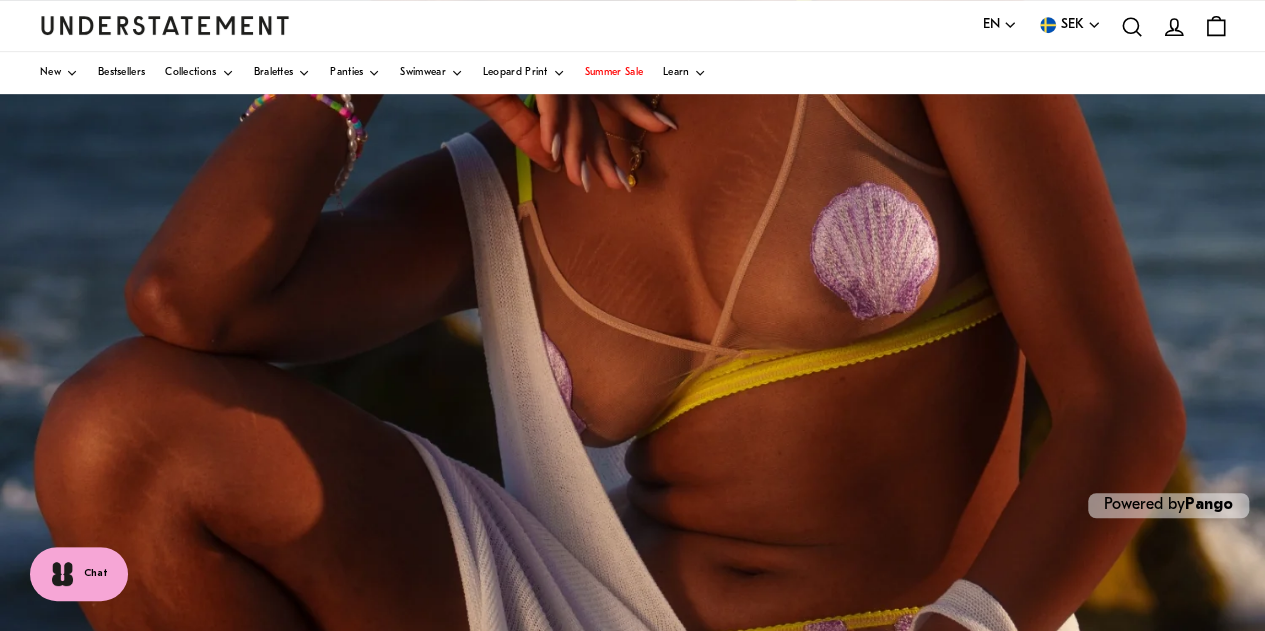 scroll, scrollTop: 0, scrollLeft: 0, axis: both 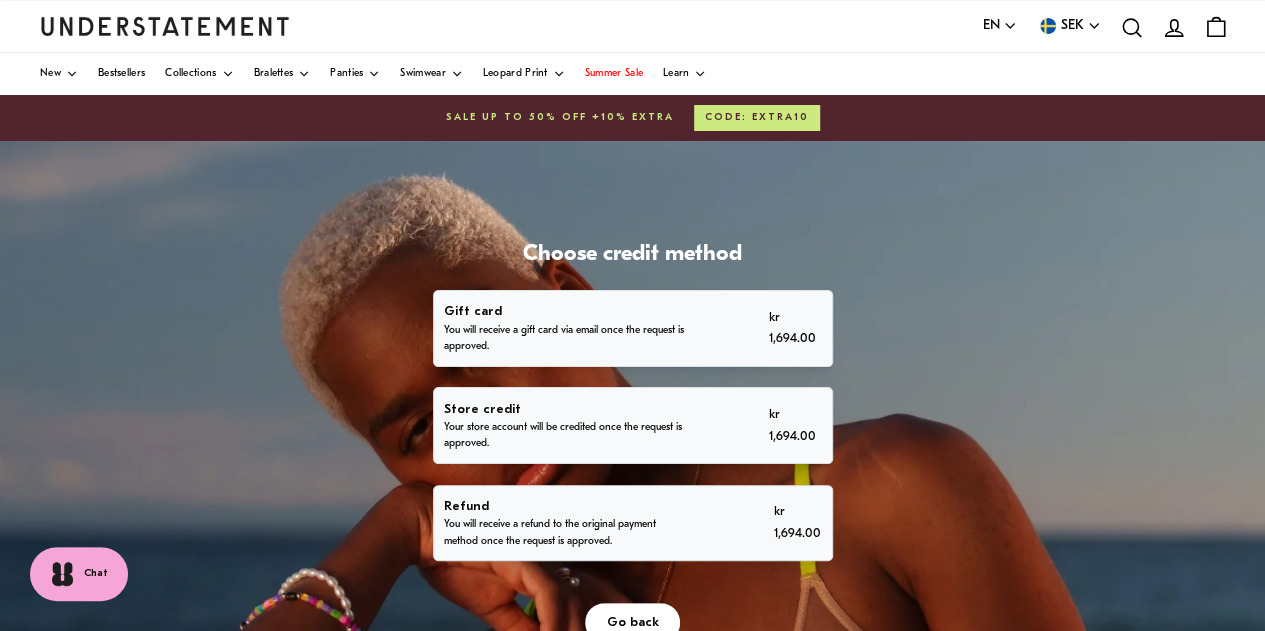 click on "Refund" at bounding box center [567, 506] 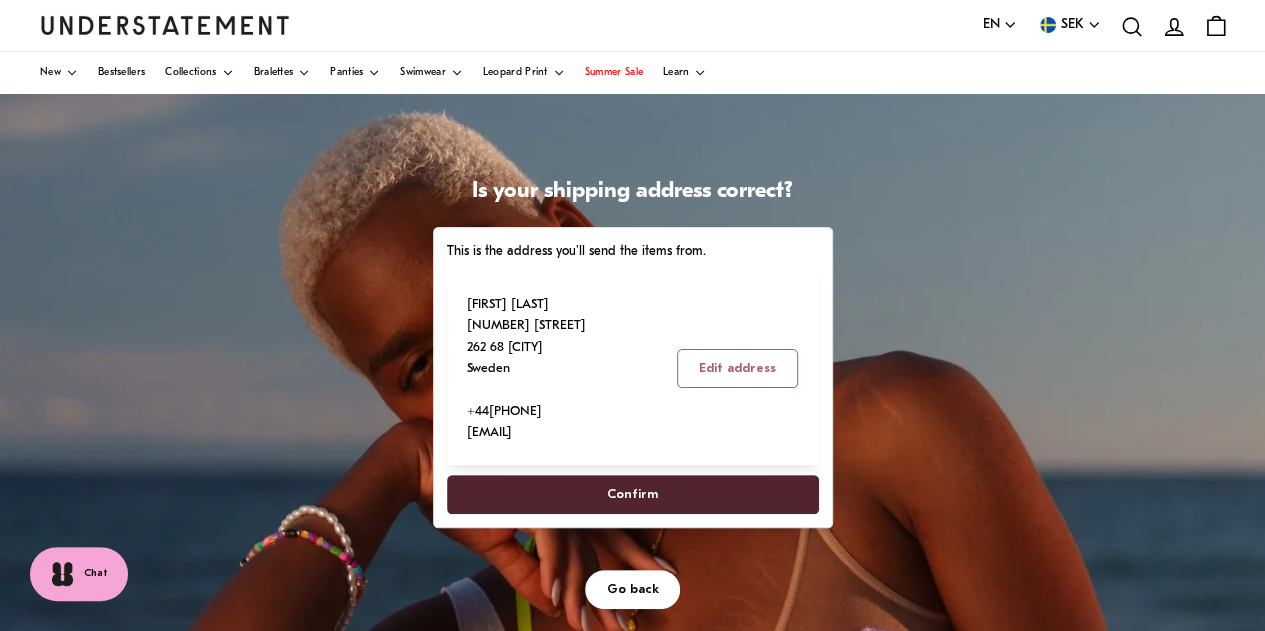 scroll, scrollTop: 64, scrollLeft: 0, axis: vertical 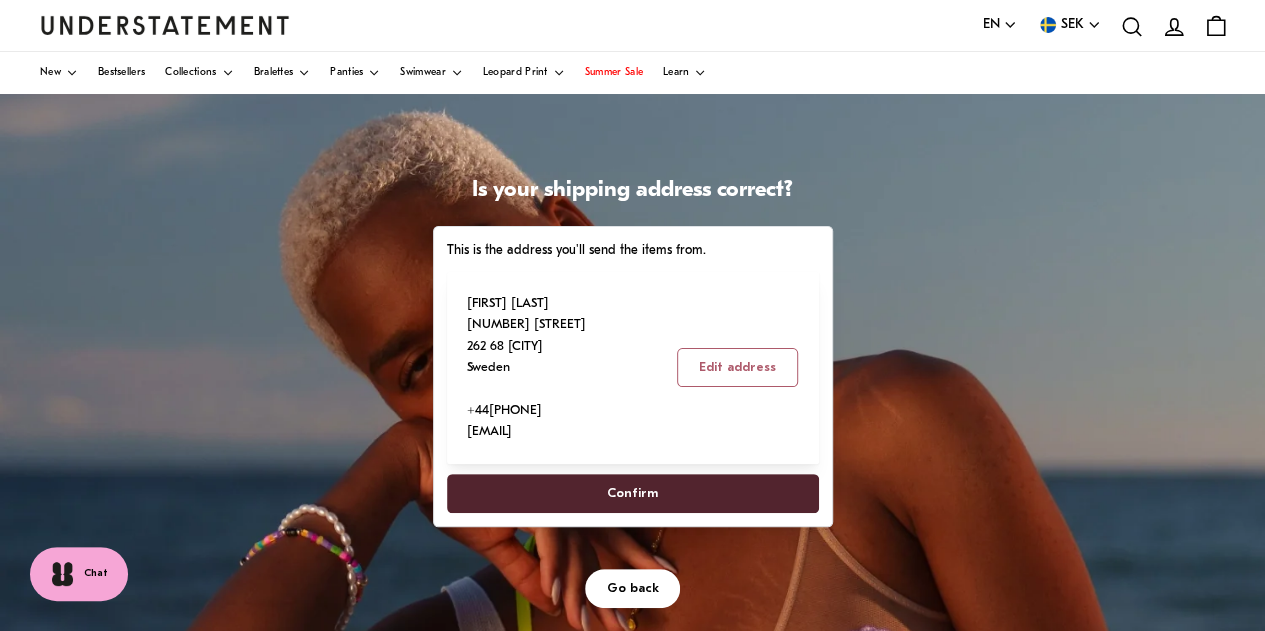 click on "Confirm" at bounding box center [632, 493] 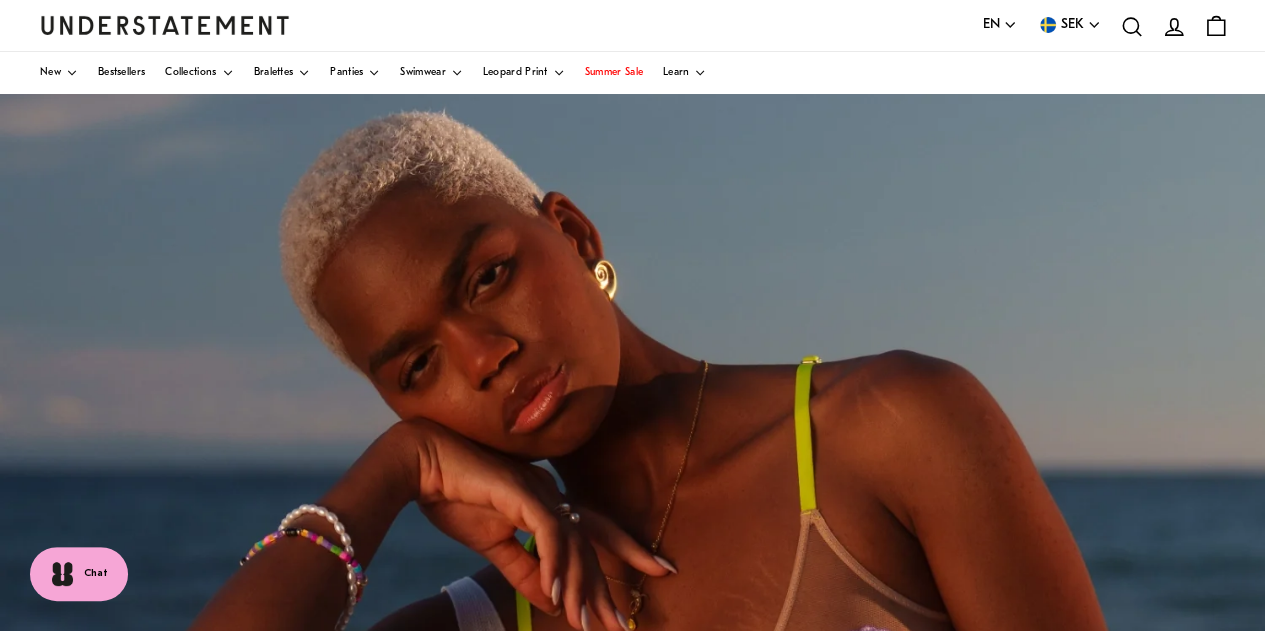 scroll, scrollTop: 0, scrollLeft: 0, axis: both 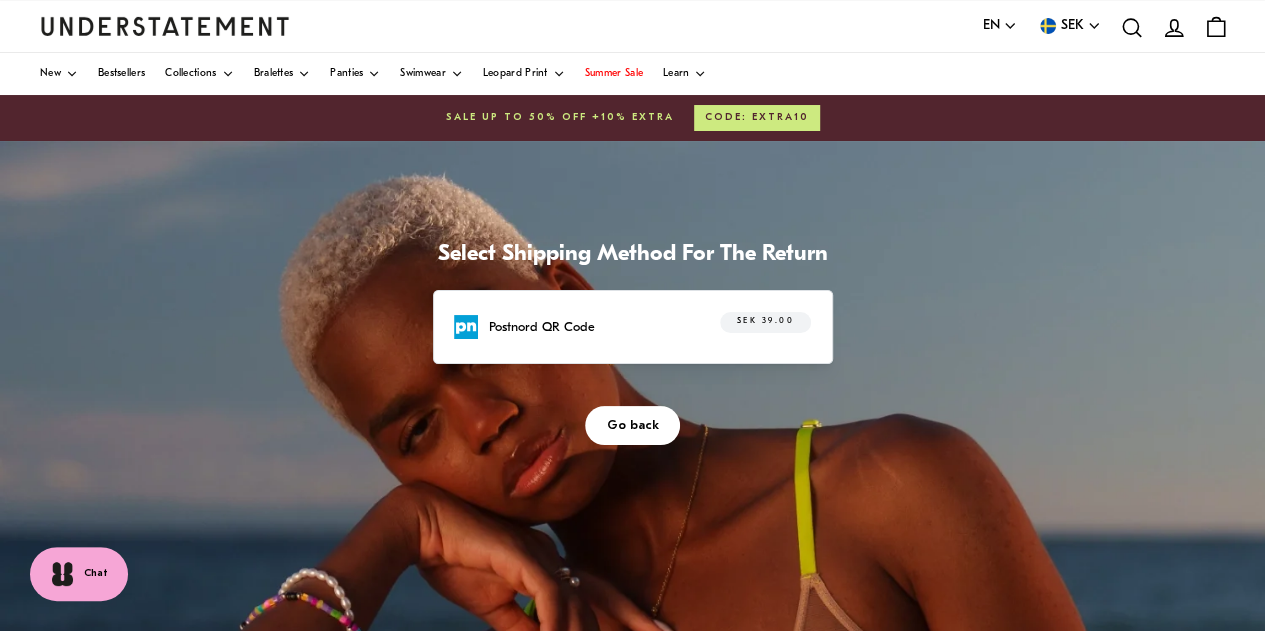click on "SEK 39.00" at bounding box center (765, 322) 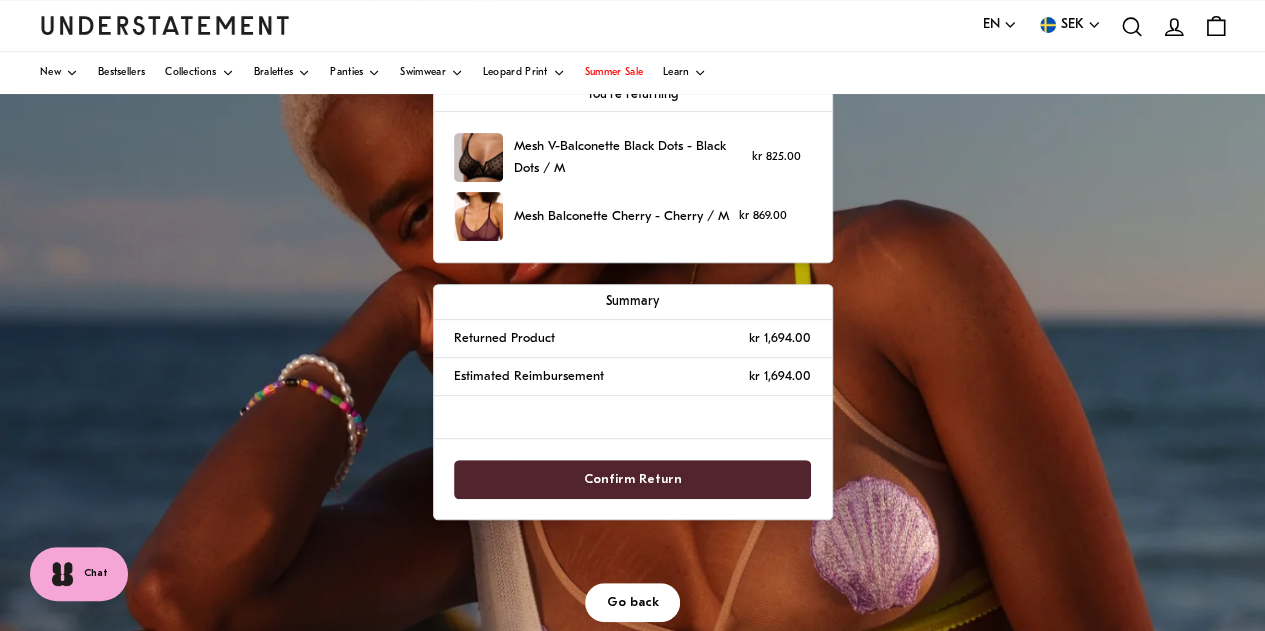scroll, scrollTop: 215, scrollLeft: 0, axis: vertical 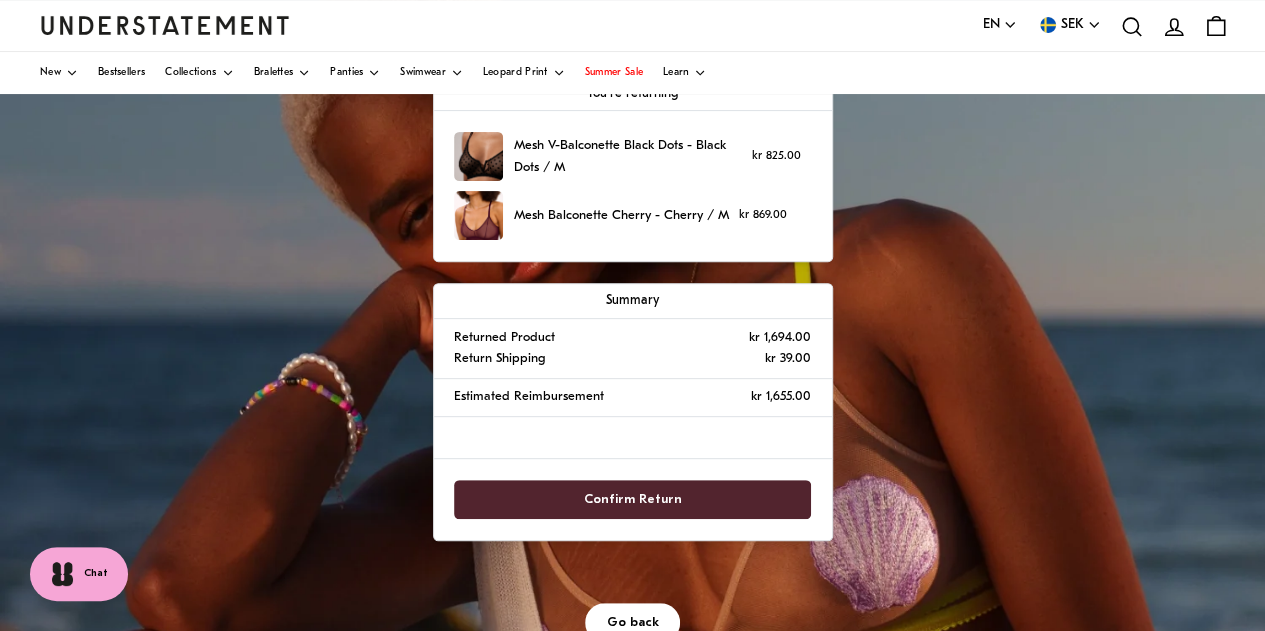 click on "Confirm Return" at bounding box center (633, 499) 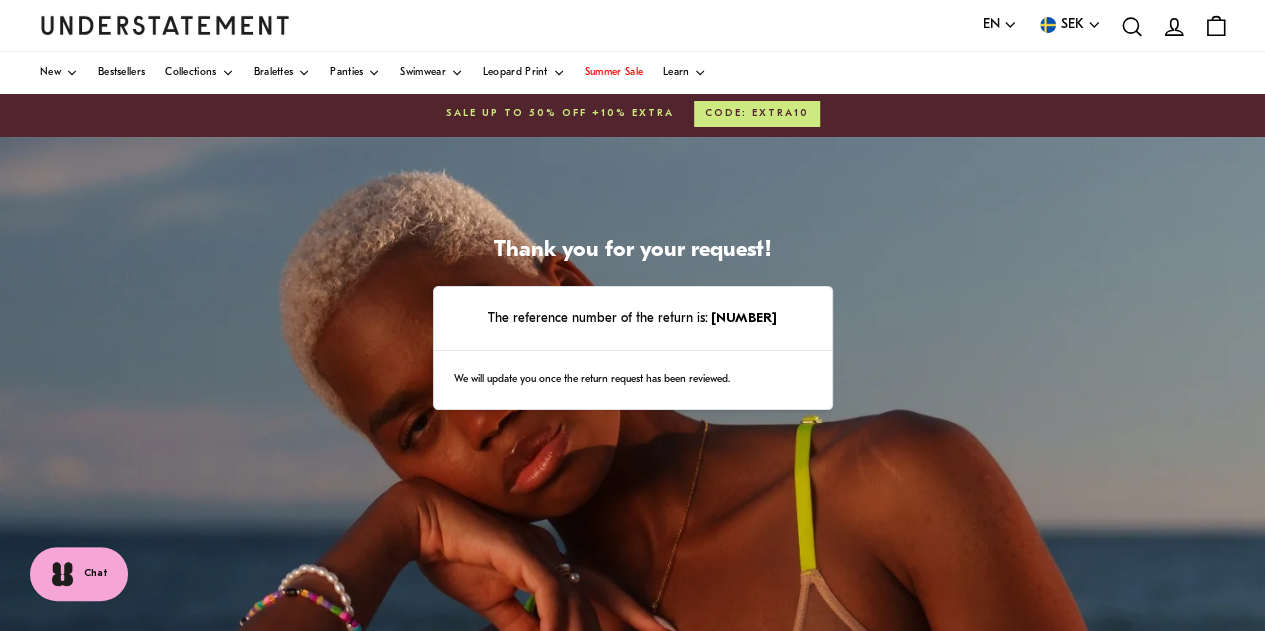 scroll, scrollTop: 1, scrollLeft: 0, axis: vertical 